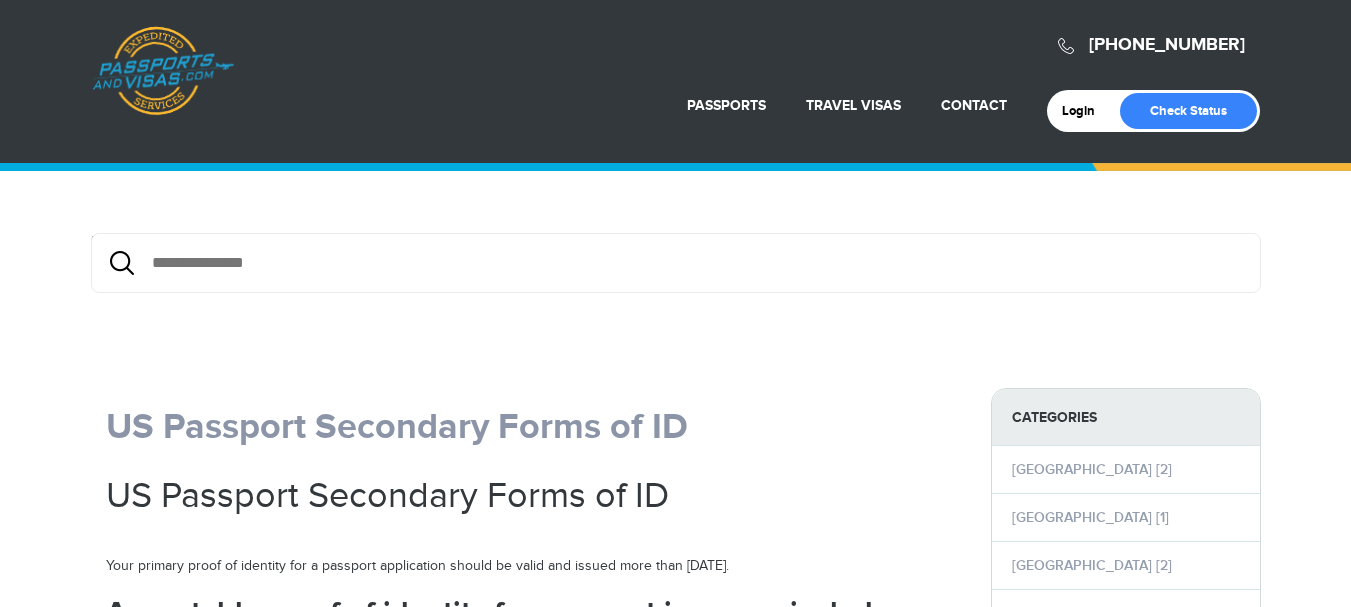 scroll, scrollTop: 593, scrollLeft: 0, axis: vertical 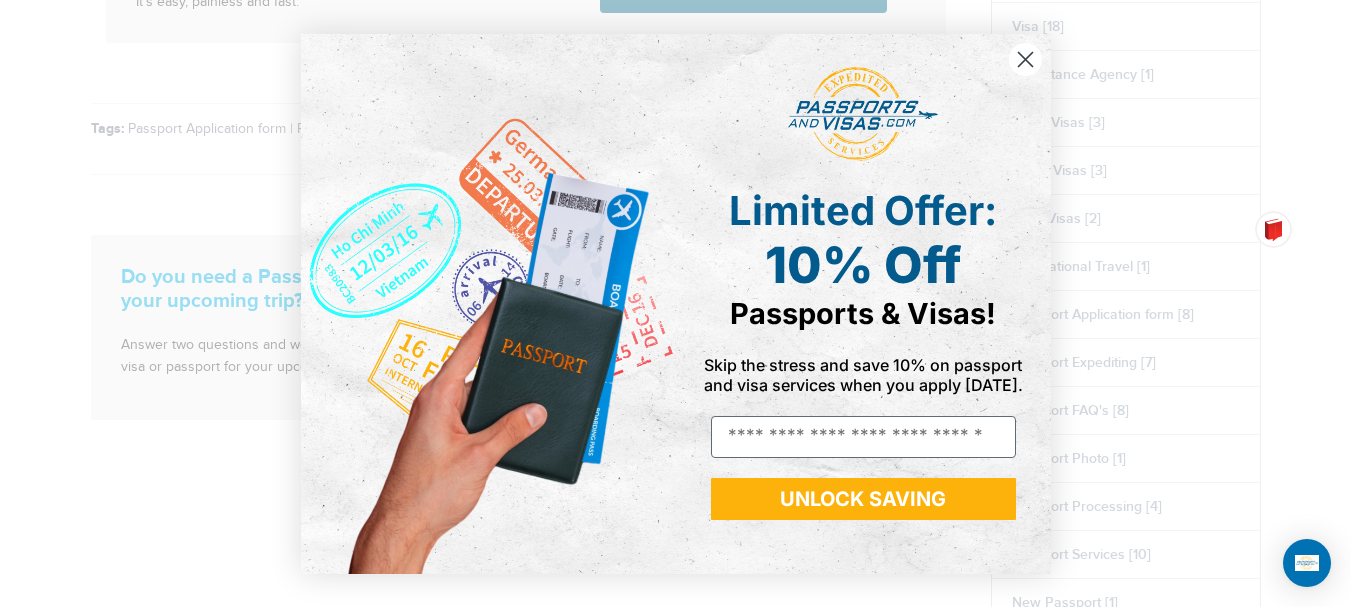click on "[PHONE_NUMBER]
Passports & [DOMAIN_NAME]
Login
Check Status
Passports
Passport Renewal
[GEOGRAPHIC_DATA]
Second Passport
Passport Name Change
Lost Passport
Contact" at bounding box center (675, -1148) 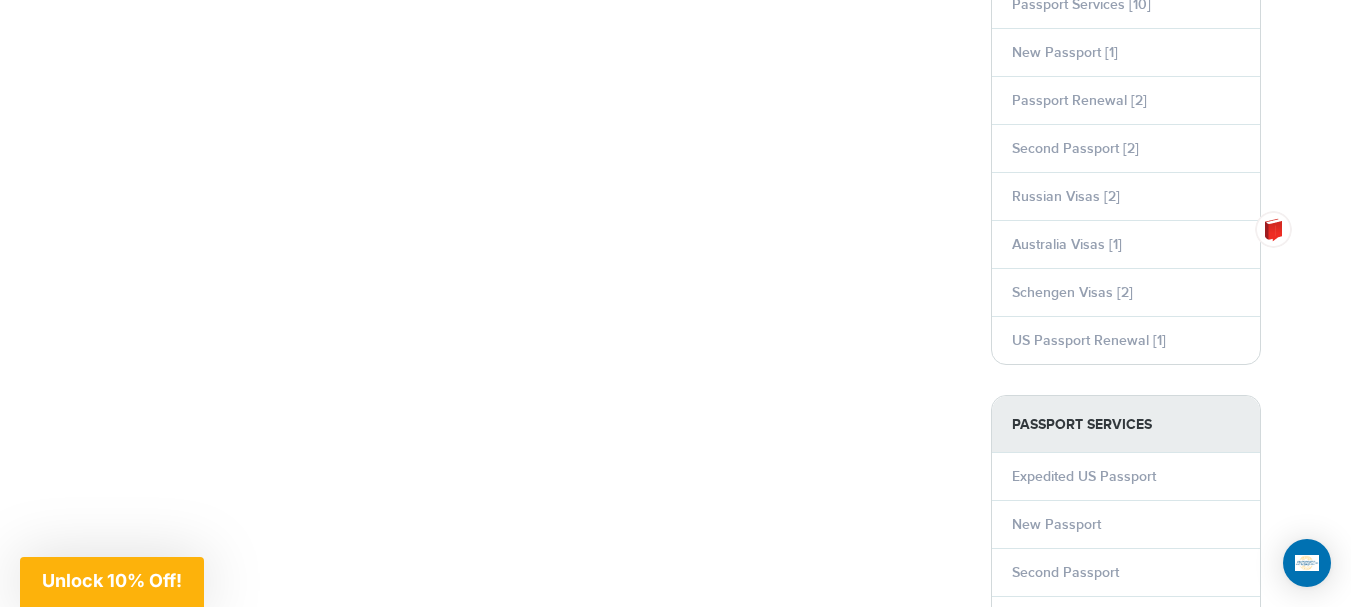 scroll, scrollTop: 2388, scrollLeft: 0, axis: vertical 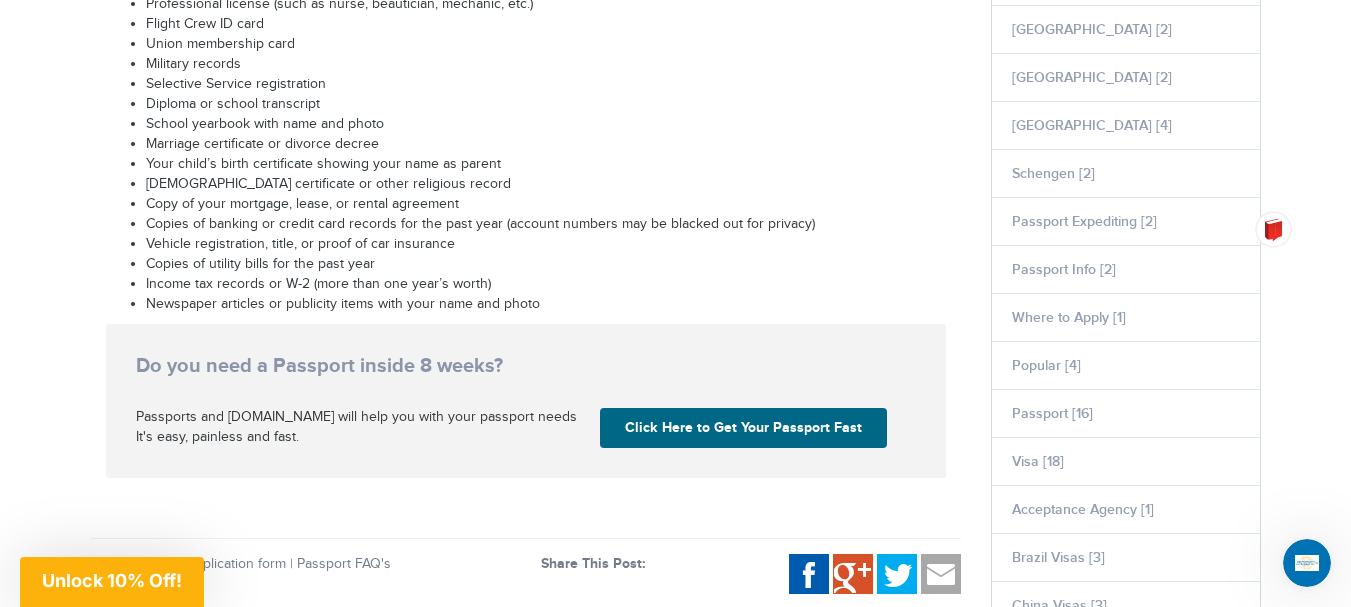 drag, startPoint x: 177, startPoint y: 131, endPoint x: 627, endPoint y: 304, distance: 482.10892 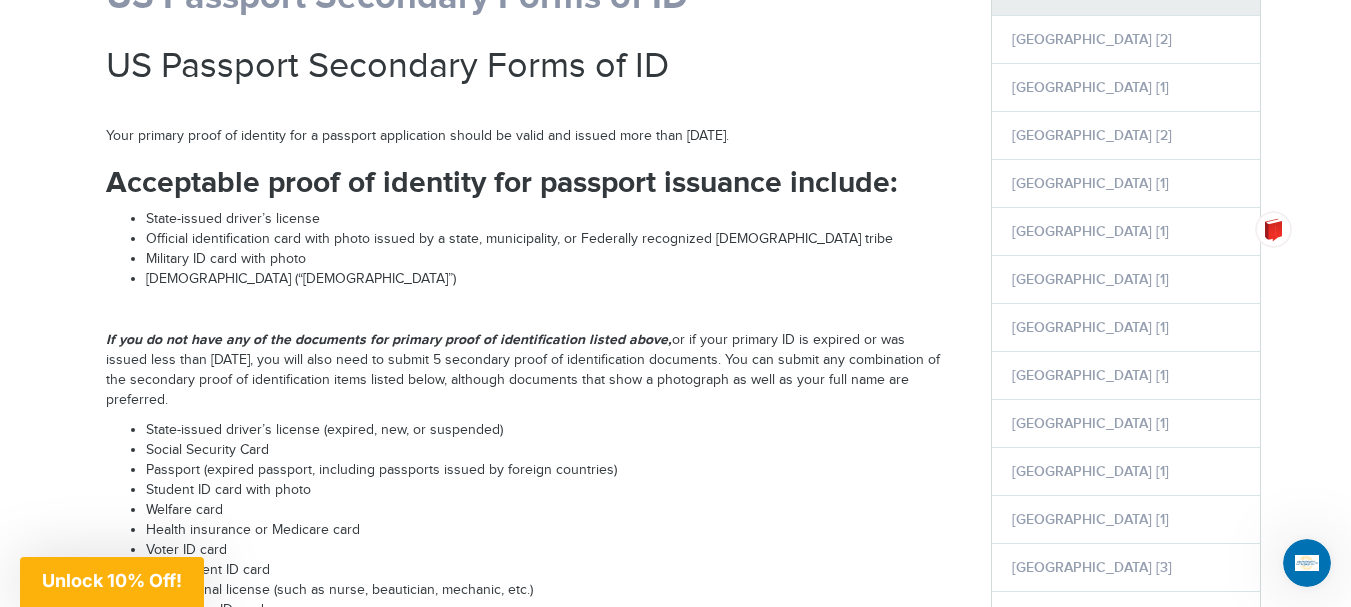scroll, scrollTop: 0, scrollLeft: 0, axis: both 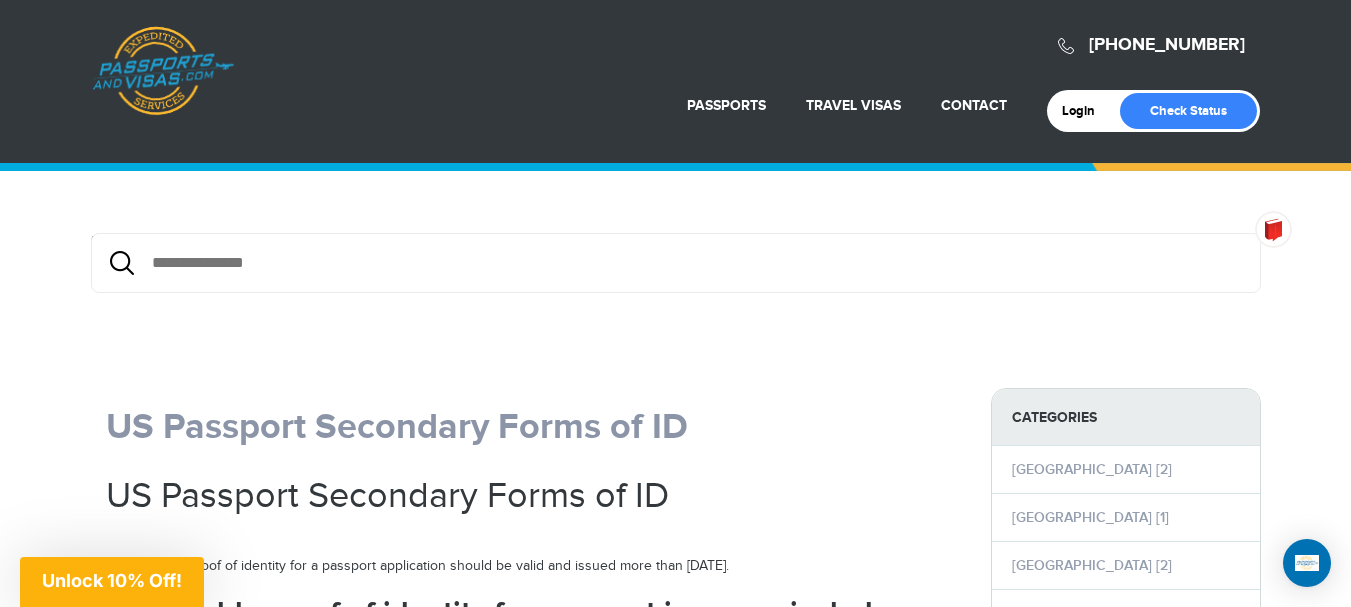 drag, startPoint x: 1357, startPoint y: 52, endPoint x: 1354, endPoint y: -121, distance: 173.02602 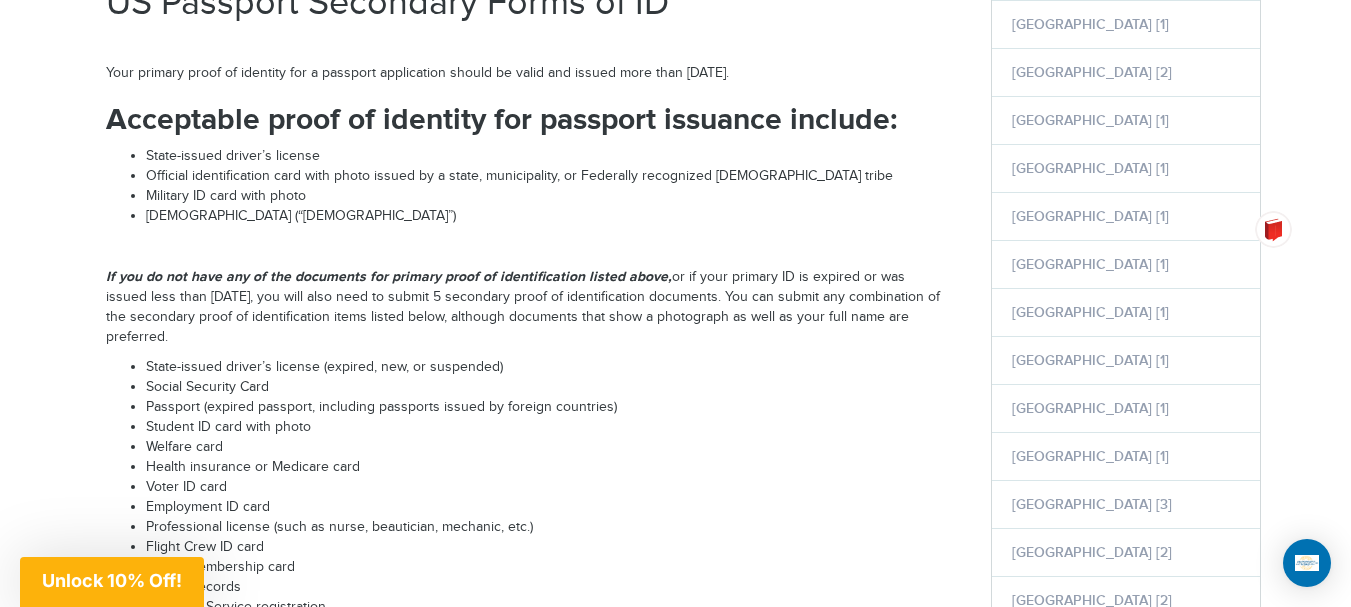 scroll, scrollTop: 536, scrollLeft: 0, axis: vertical 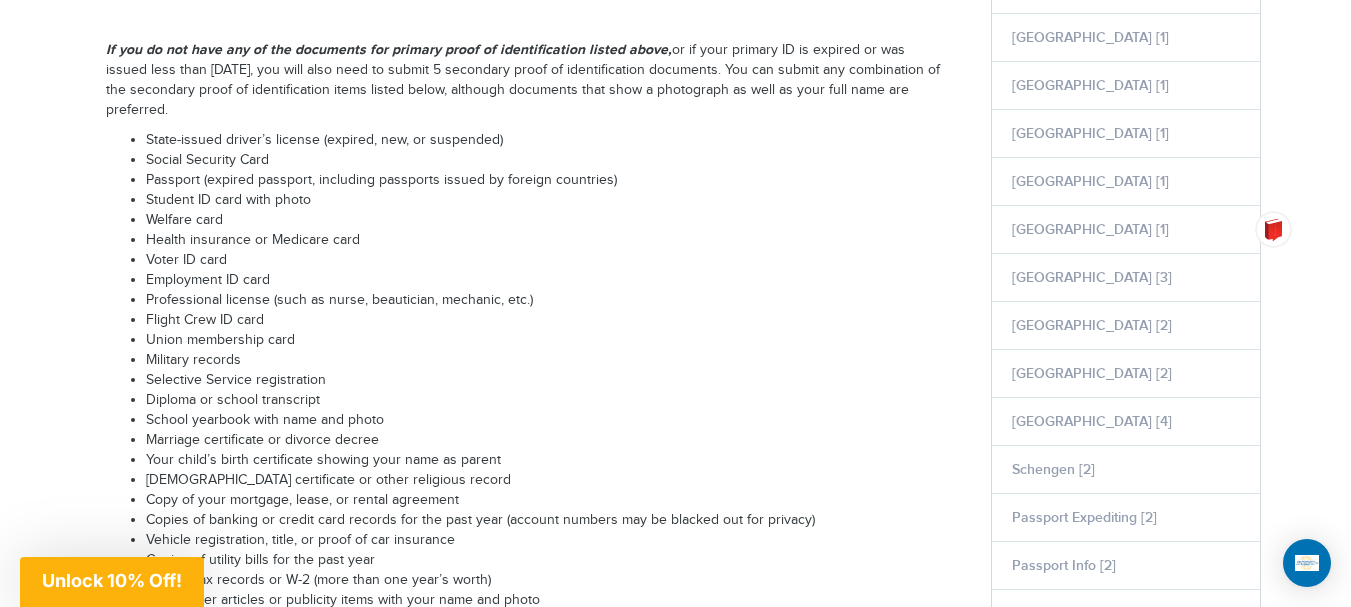 drag, startPoint x: 94, startPoint y: 44, endPoint x: 184, endPoint y: 108, distance: 110.4355 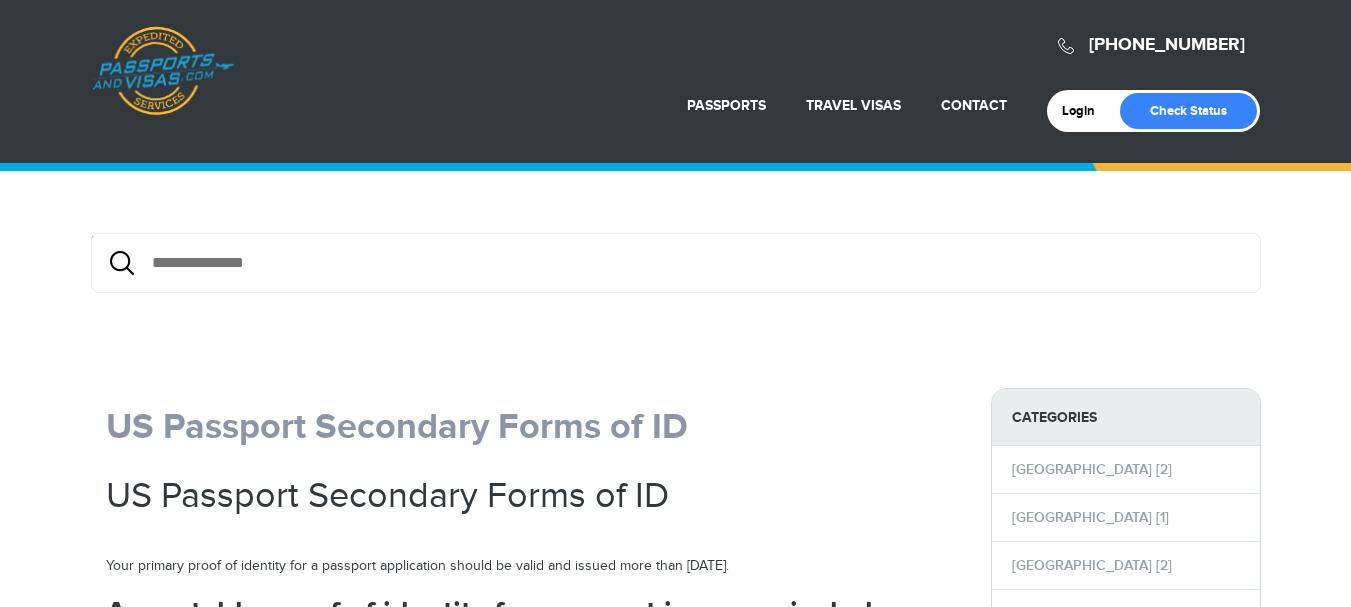 scroll, scrollTop: 0, scrollLeft: 0, axis: both 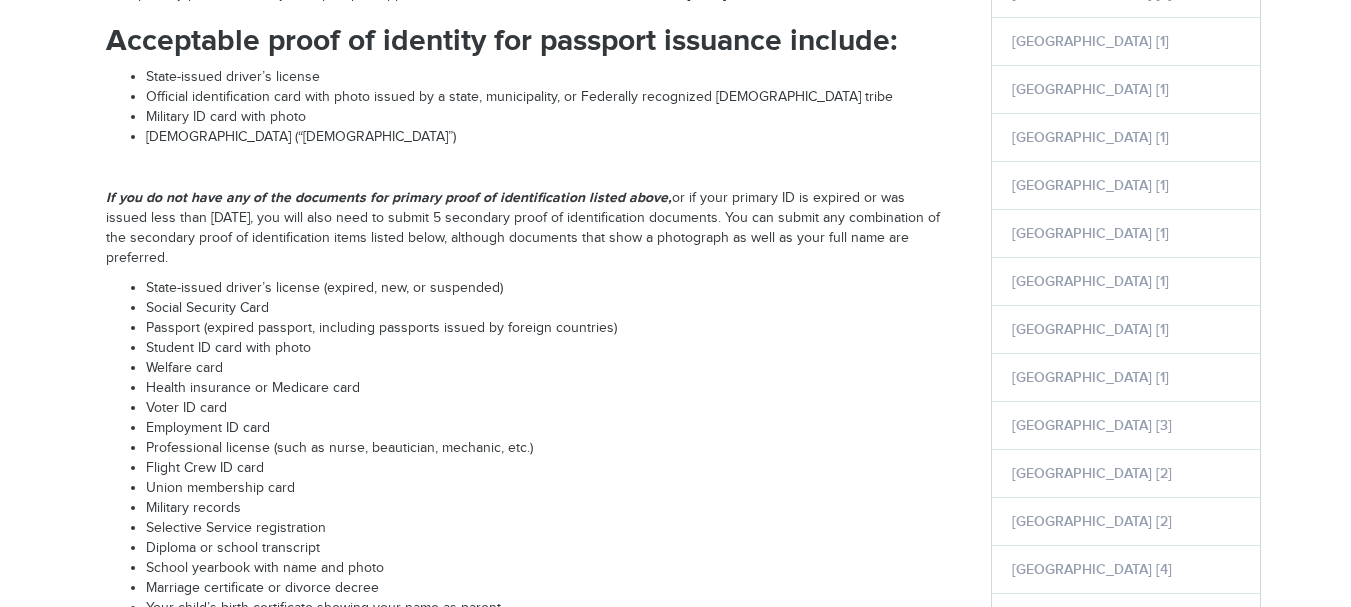 drag, startPoint x: 1353, startPoint y: 52, endPoint x: 1284, endPoint y: 20, distance: 76.05919 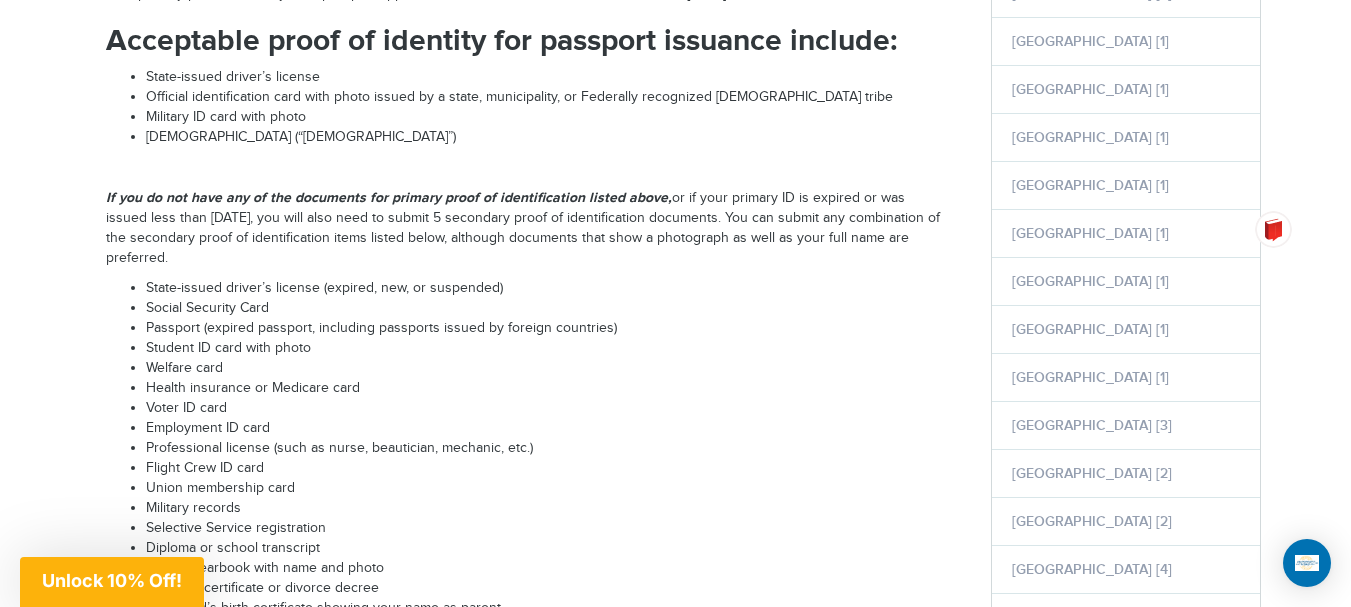 scroll, scrollTop: 0, scrollLeft: 0, axis: both 